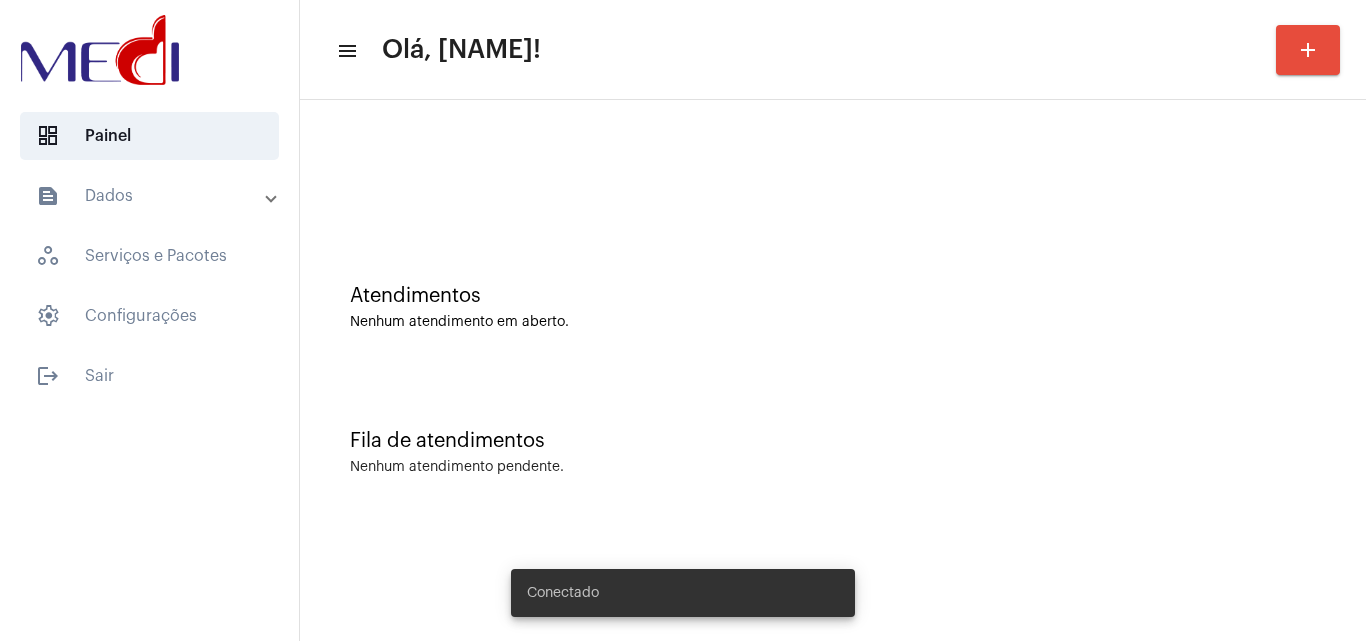 scroll, scrollTop: 0, scrollLeft: 0, axis: both 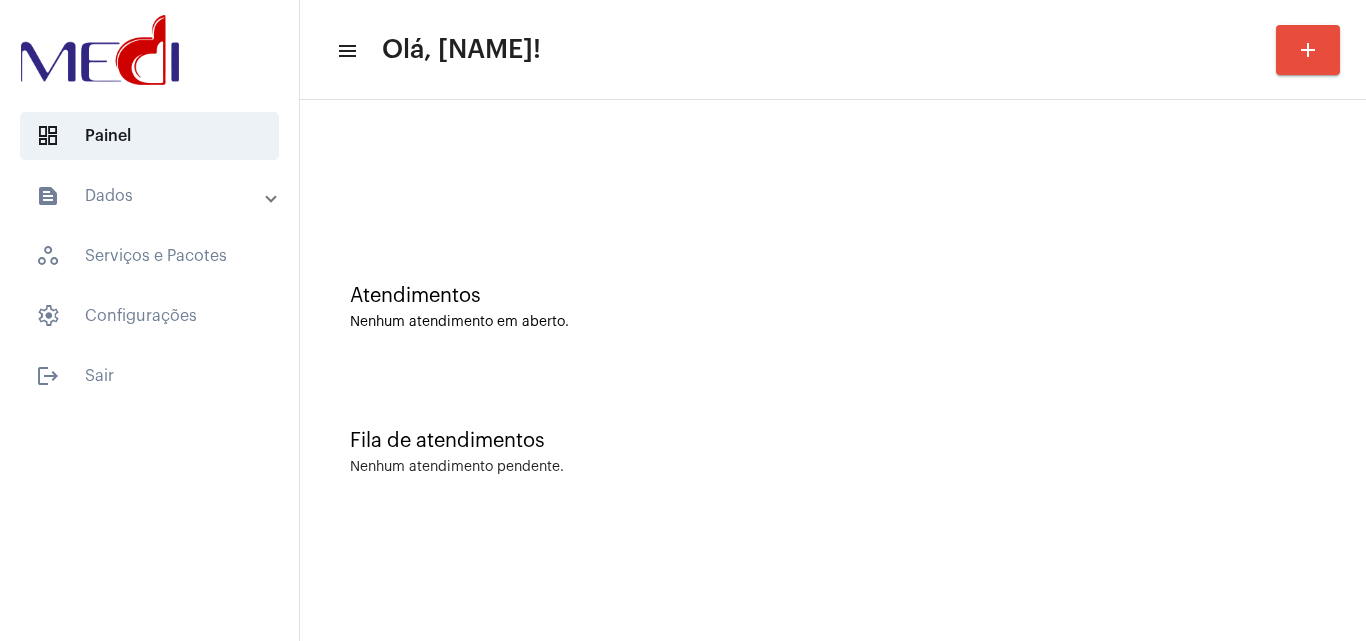 click on "Fila de atendimentos Nenhum atendimento pendente." 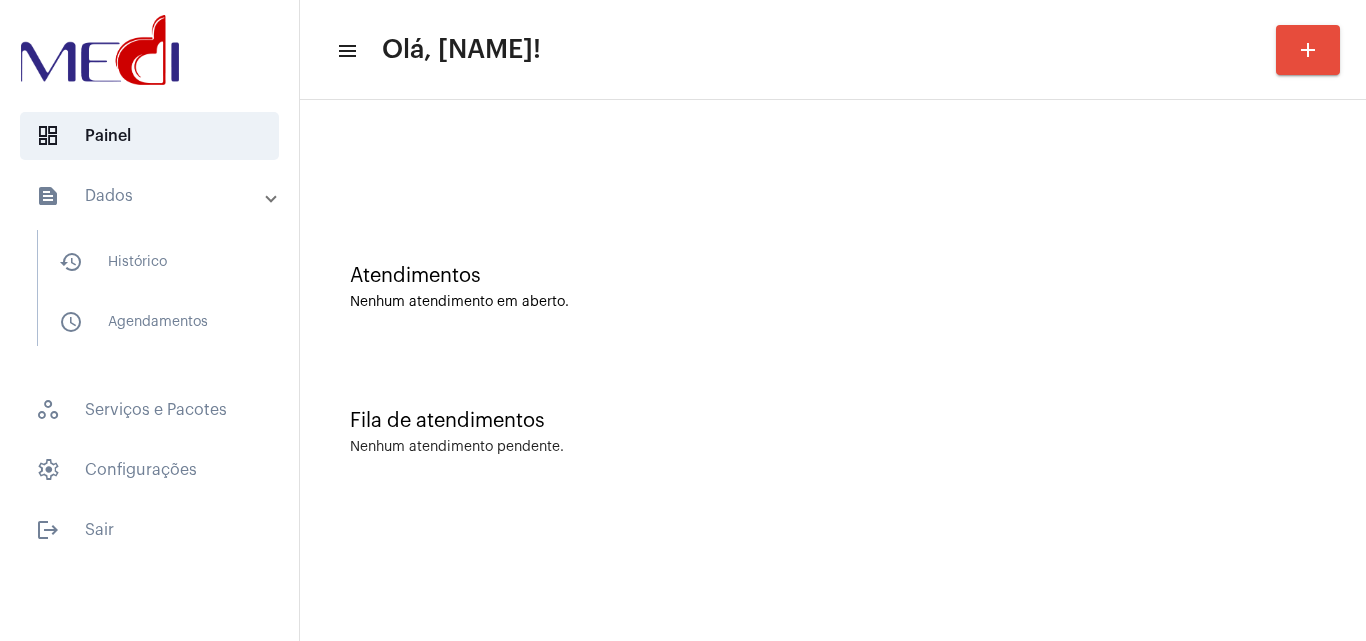 scroll, scrollTop: 0, scrollLeft: 0, axis: both 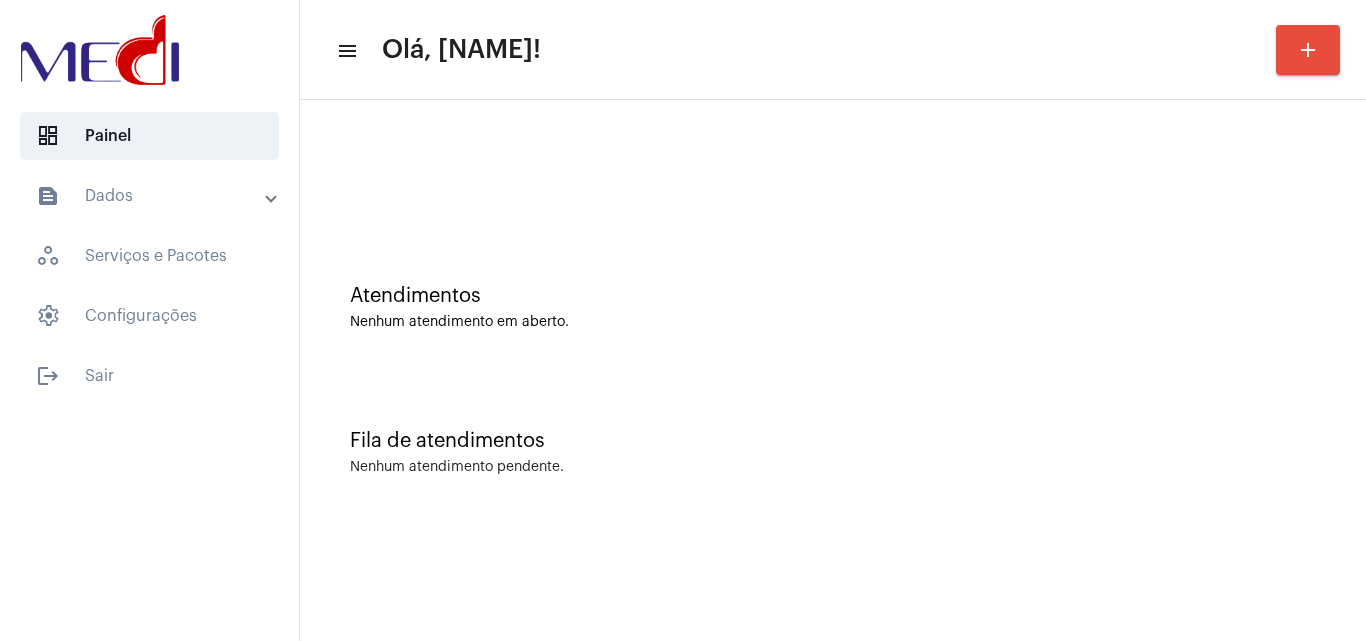 click on "Fila de atendimentos Nenhum atendimento pendente." 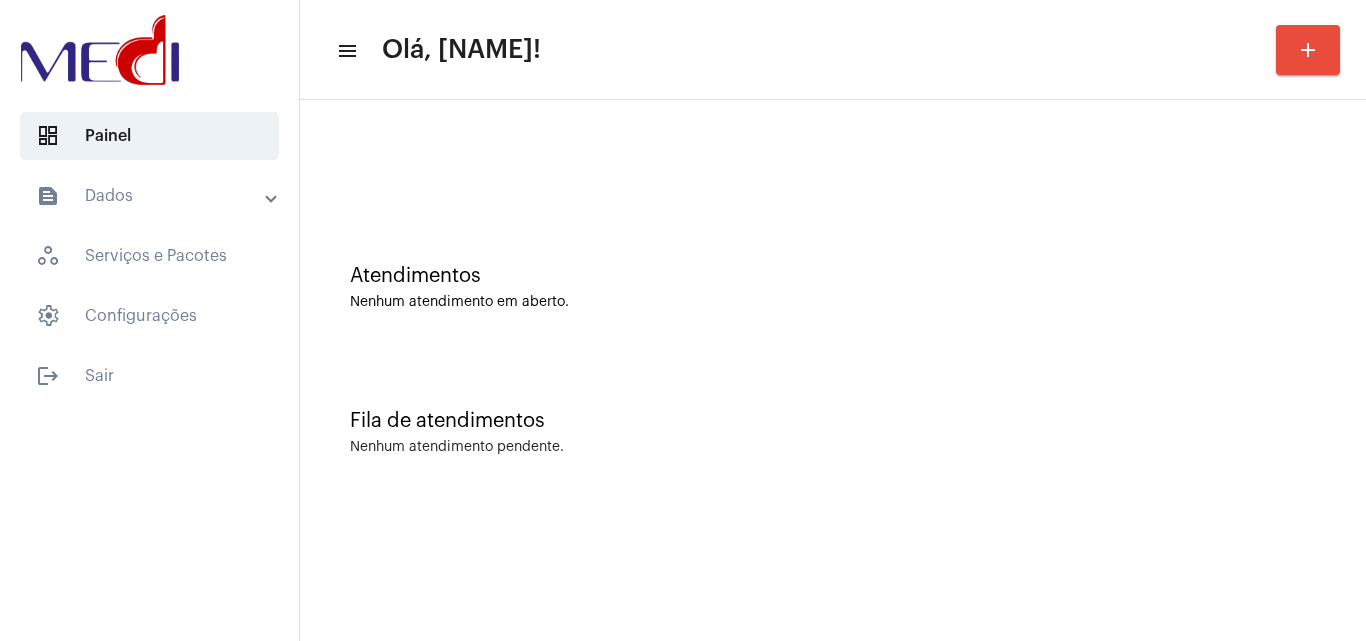 scroll, scrollTop: 0, scrollLeft: 0, axis: both 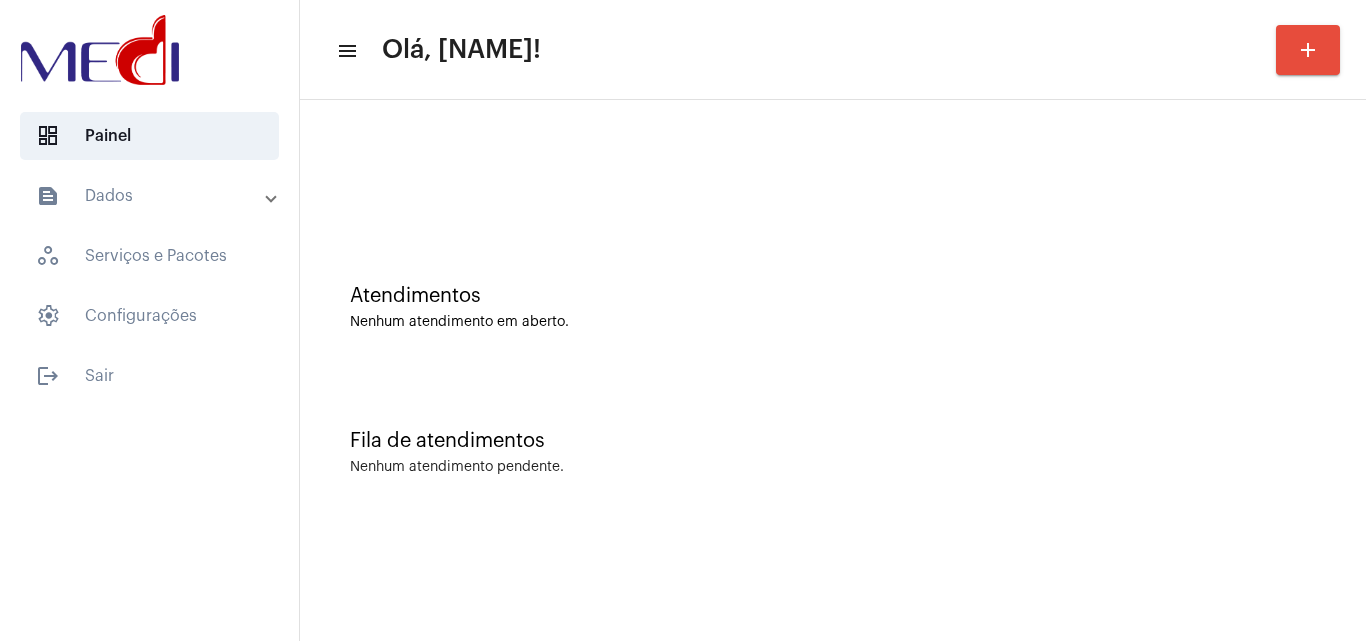 click on "Fila de atendimentos Nenhum atendimento pendente." 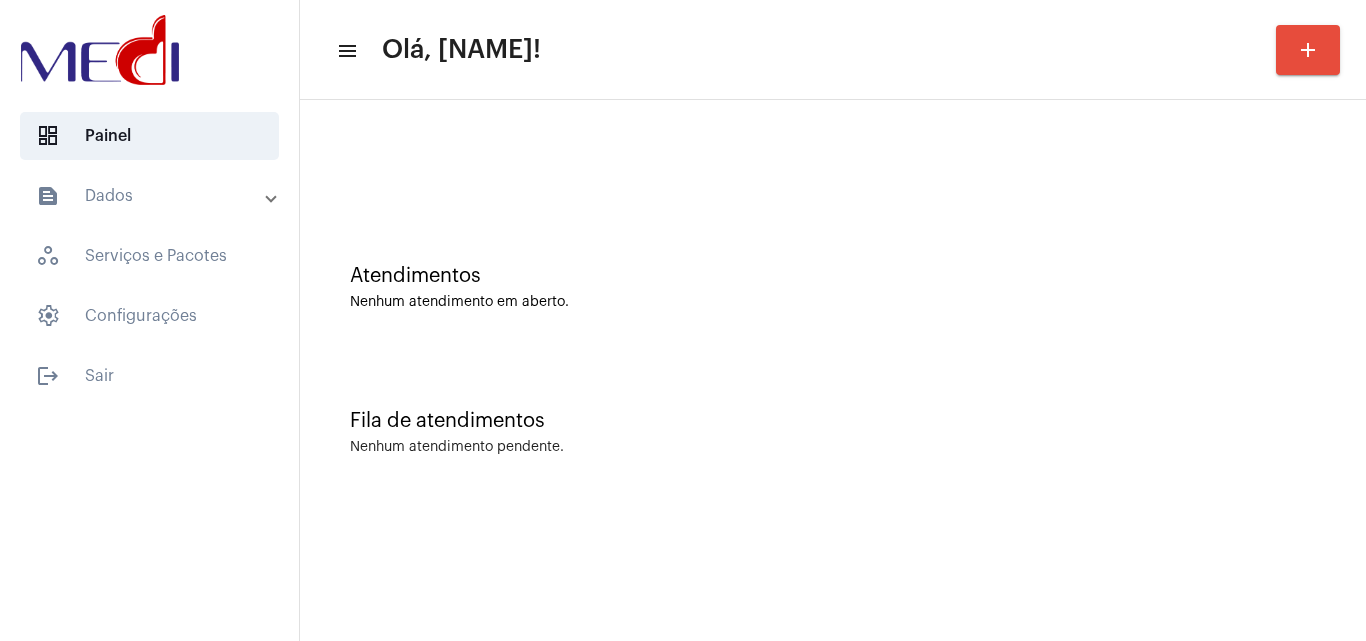 scroll, scrollTop: 0, scrollLeft: 0, axis: both 